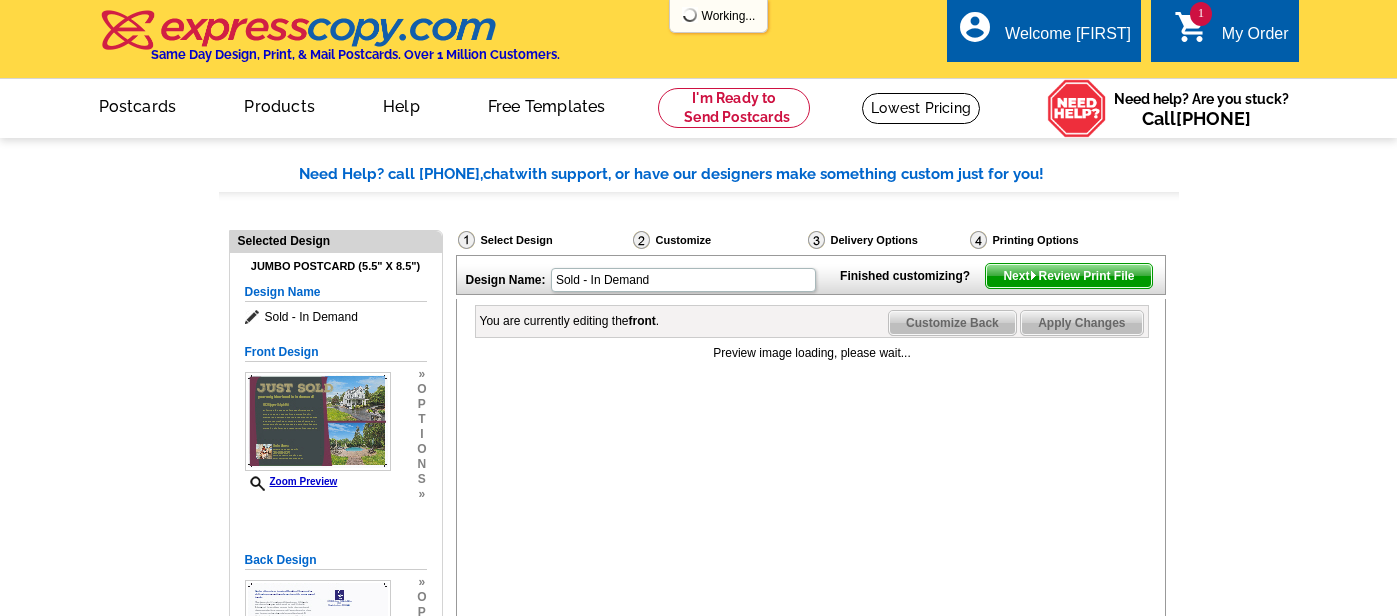 scroll, scrollTop: 0, scrollLeft: 0, axis: both 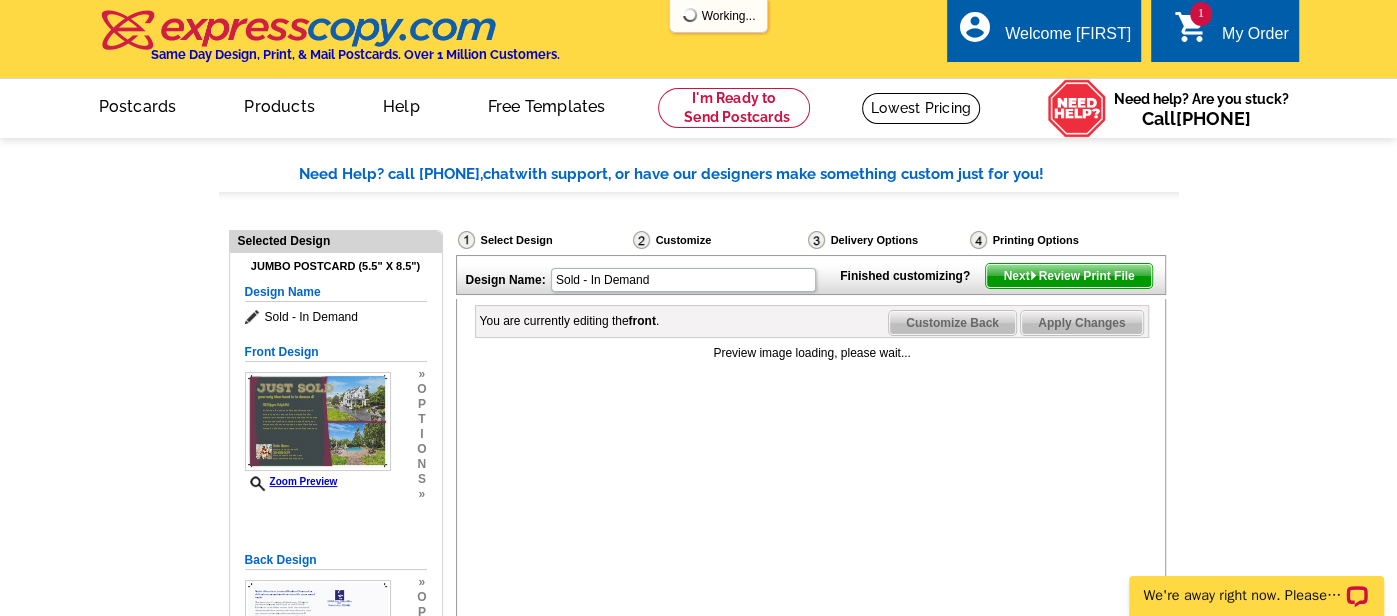 click on "1" at bounding box center (1201, 14) 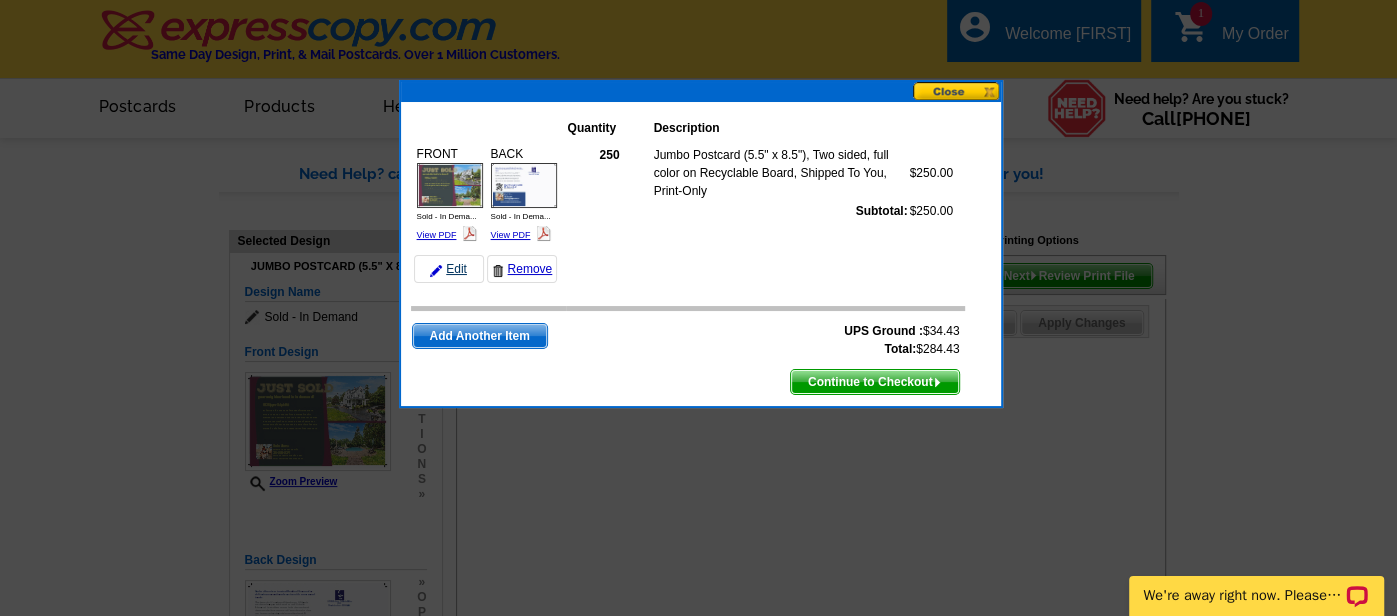 click on "Edit" at bounding box center [449, 269] 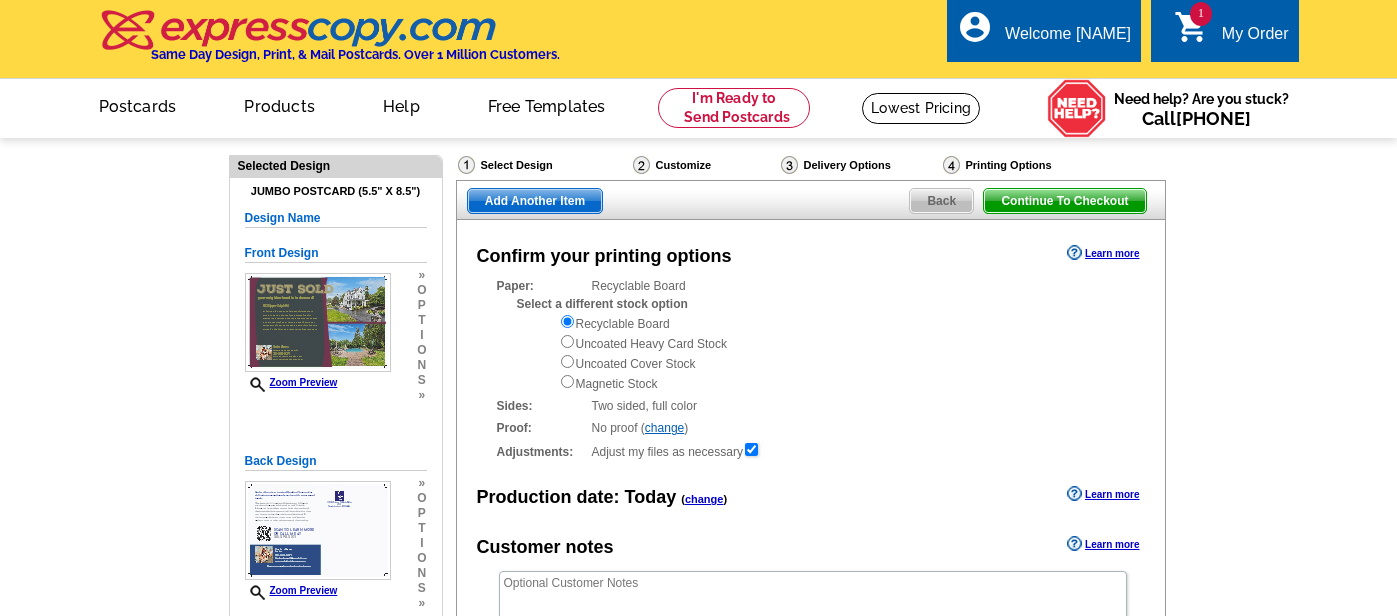 scroll, scrollTop: 0, scrollLeft: 0, axis: both 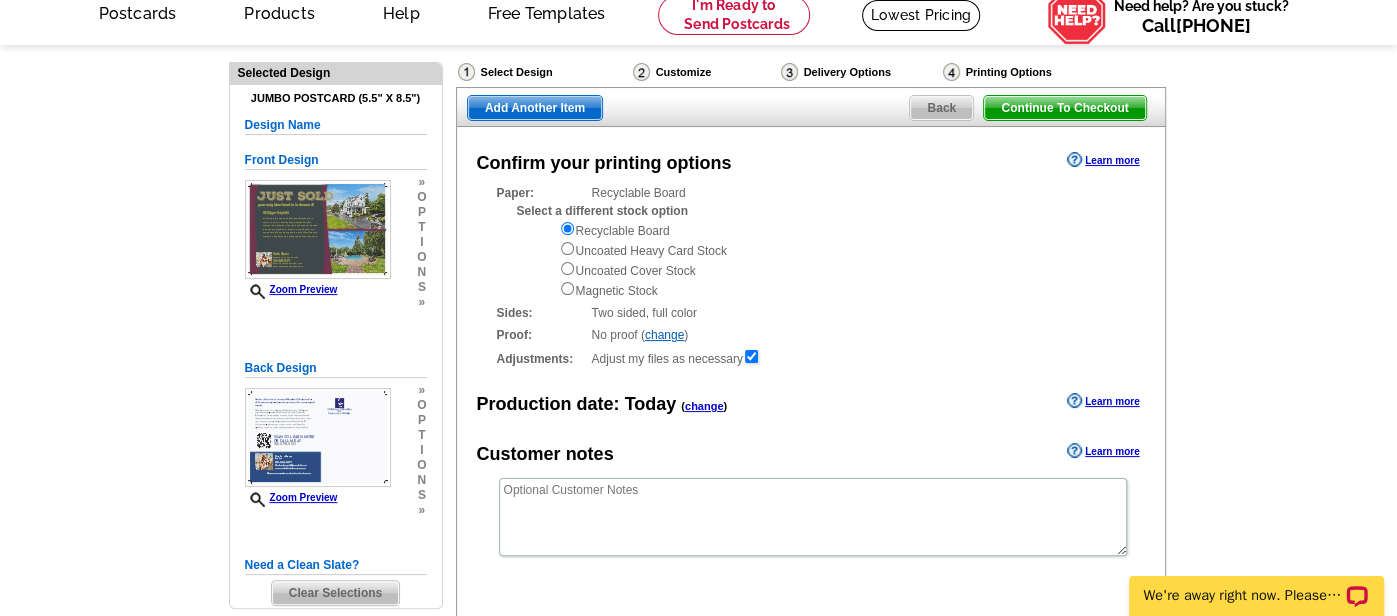 click on "Delivery Options" at bounding box center [860, 74] 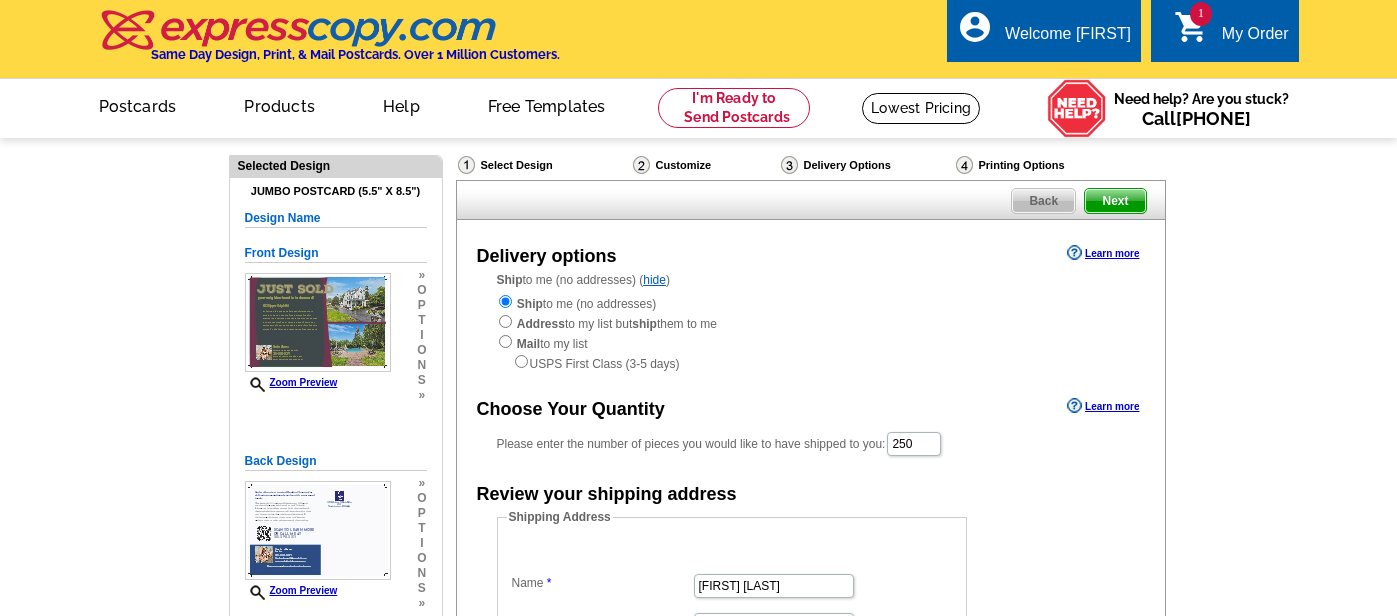 scroll, scrollTop: 0, scrollLeft: 0, axis: both 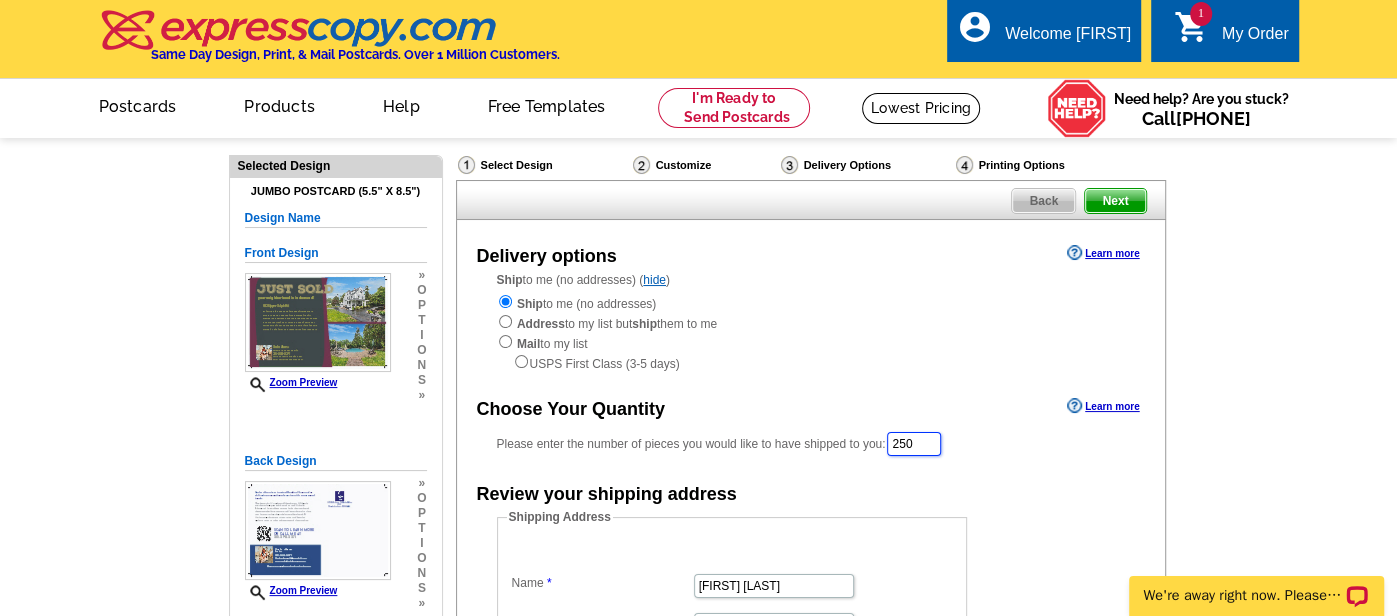 click on "250" at bounding box center [914, 444] 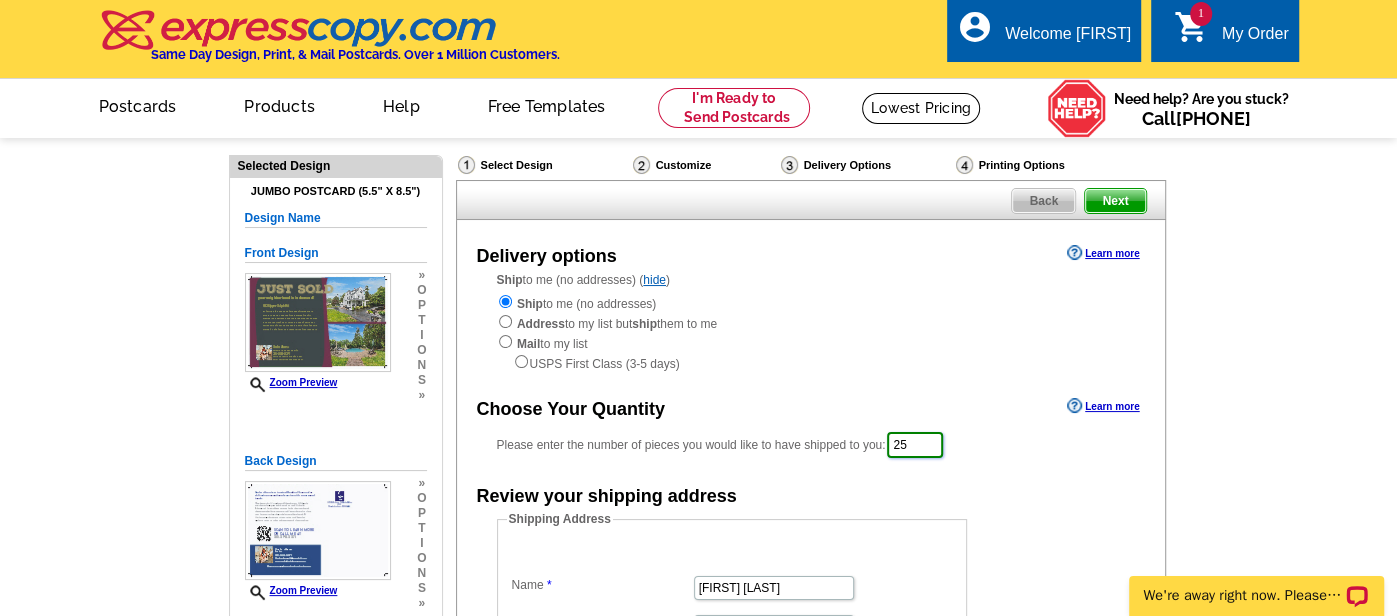 type on "2" 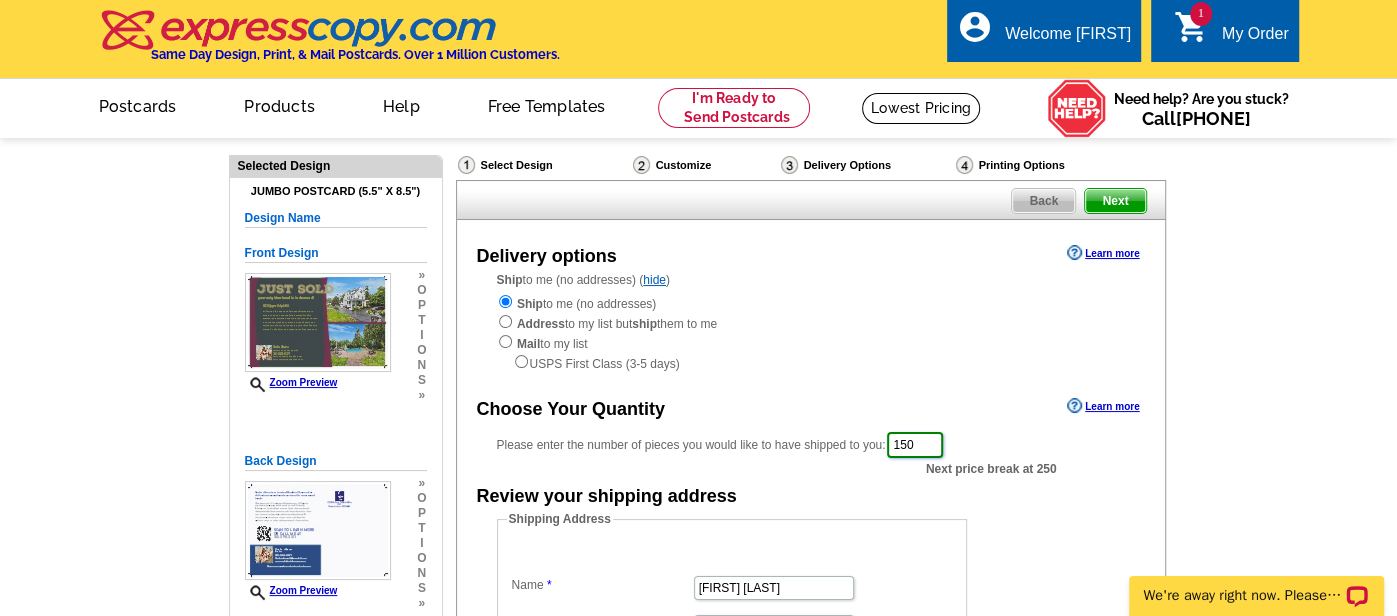 type on "150" 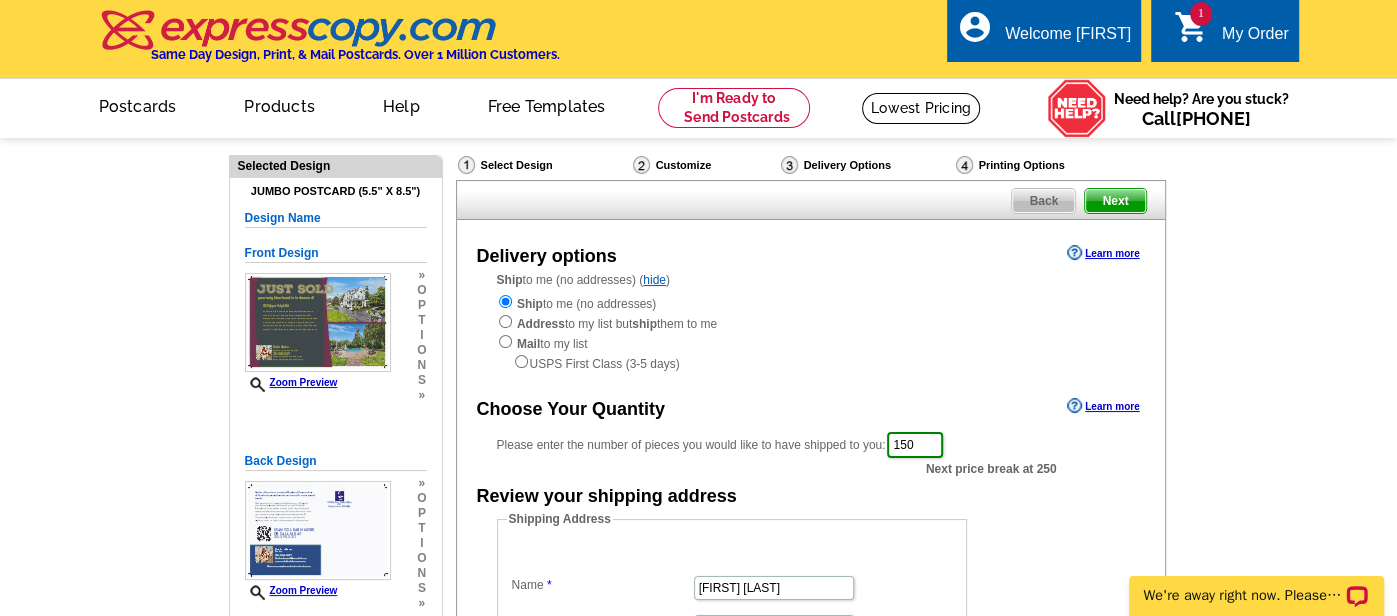 click on "Shipping Address
Name
Carla Abreu
Company
Coldwell Banker Realty
Address Line 1
119 Hamlet Dr
Address Line 2
Address Line 3
City
King of Prussia
State
Alabama
Alaska
Arizona
Arkansas
California
Colorado
Connecticut
District of Columbia
Delaware
Florida
Georgia
Hawaii
Idaho
Illinois
Indiana
Iowa
Kansas
Kentucky
Louisiana
Maine
Maryland
Massachusetts
Michigan
Minnesota
Mississippi
Missouri
Montana
Nebraska
Nevada
New Hampshire
New Jersey
New Mexico
New York
North Carolina
North Dakota
Ohio
Oklahoma
Oregon
Pennsylvania
Rhode Island
South Carolina
South Dakota
Tennessee
Texas
Utah
Vermont
Virginia
Washington
West Virginia
Wisconsin
Wyoming
Zip" at bounding box center [763, 705] 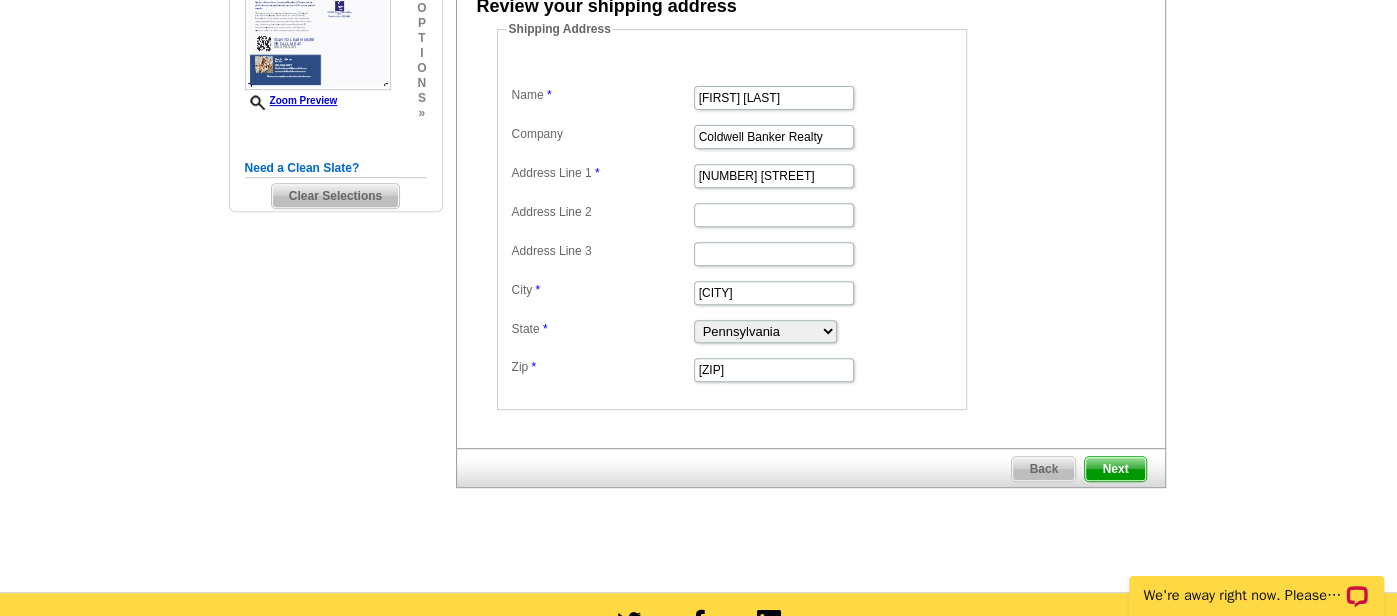 scroll, scrollTop: 510, scrollLeft: 0, axis: vertical 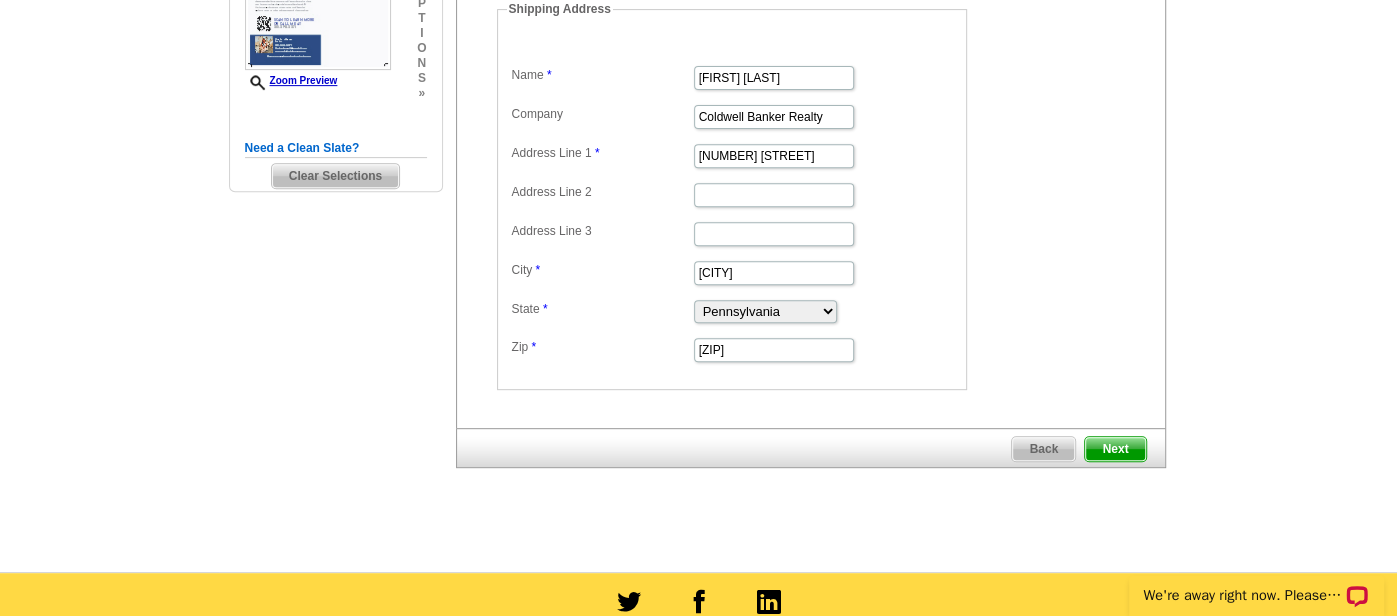 click on "Next" at bounding box center (1115, 449) 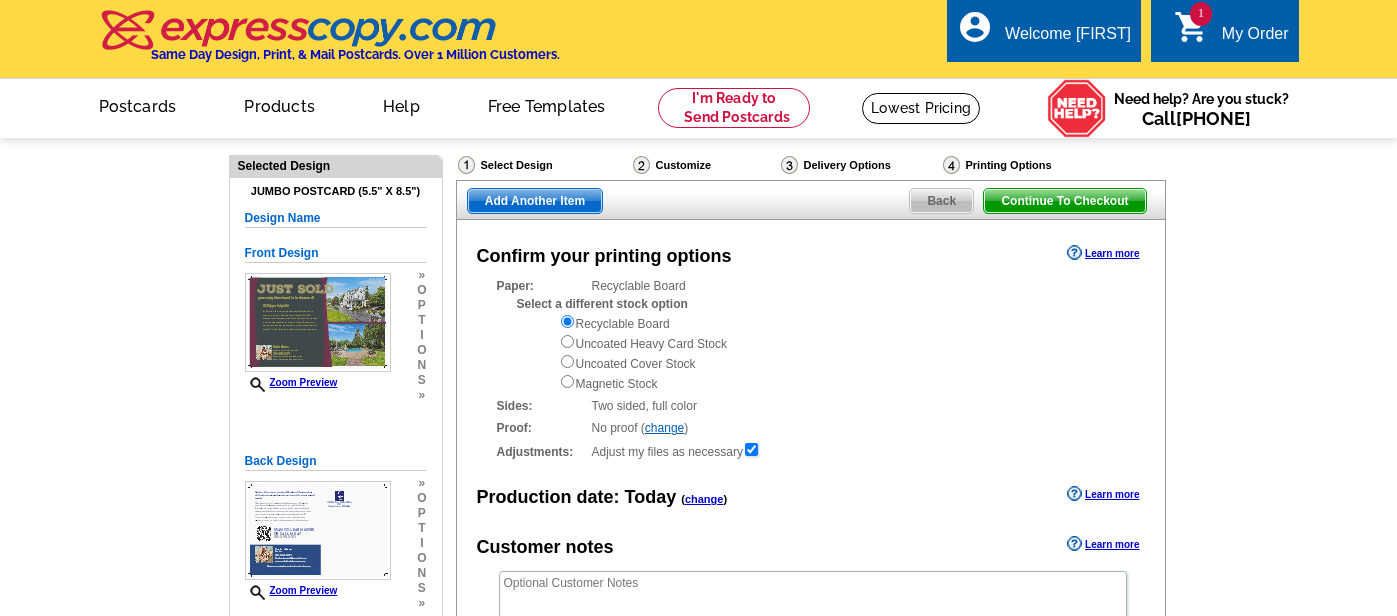 scroll, scrollTop: 0, scrollLeft: 0, axis: both 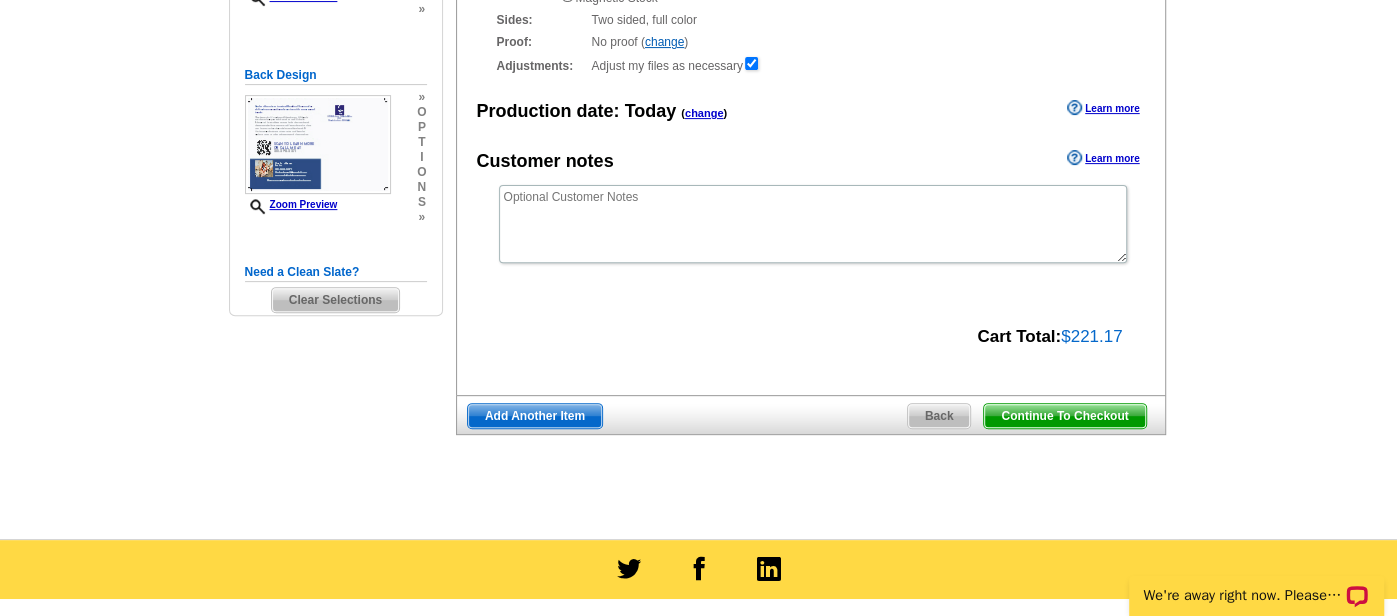 click on "Continue To Checkout" at bounding box center (1064, 416) 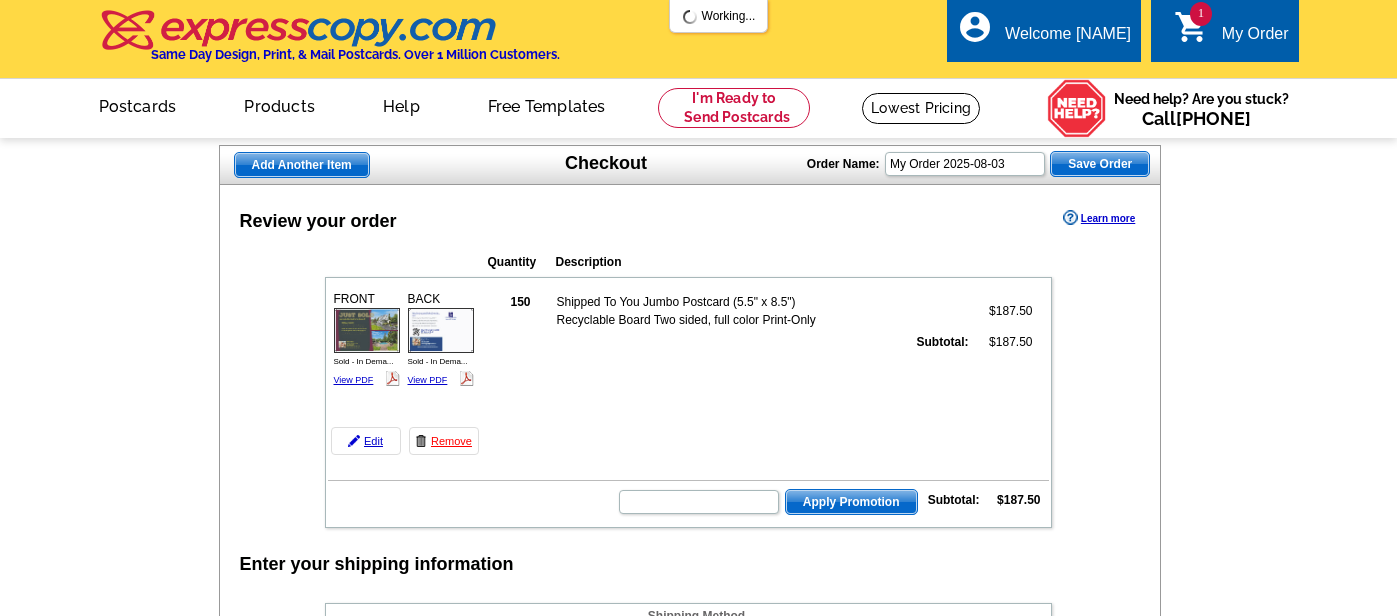scroll, scrollTop: 0, scrollLeft: 0, axis: both 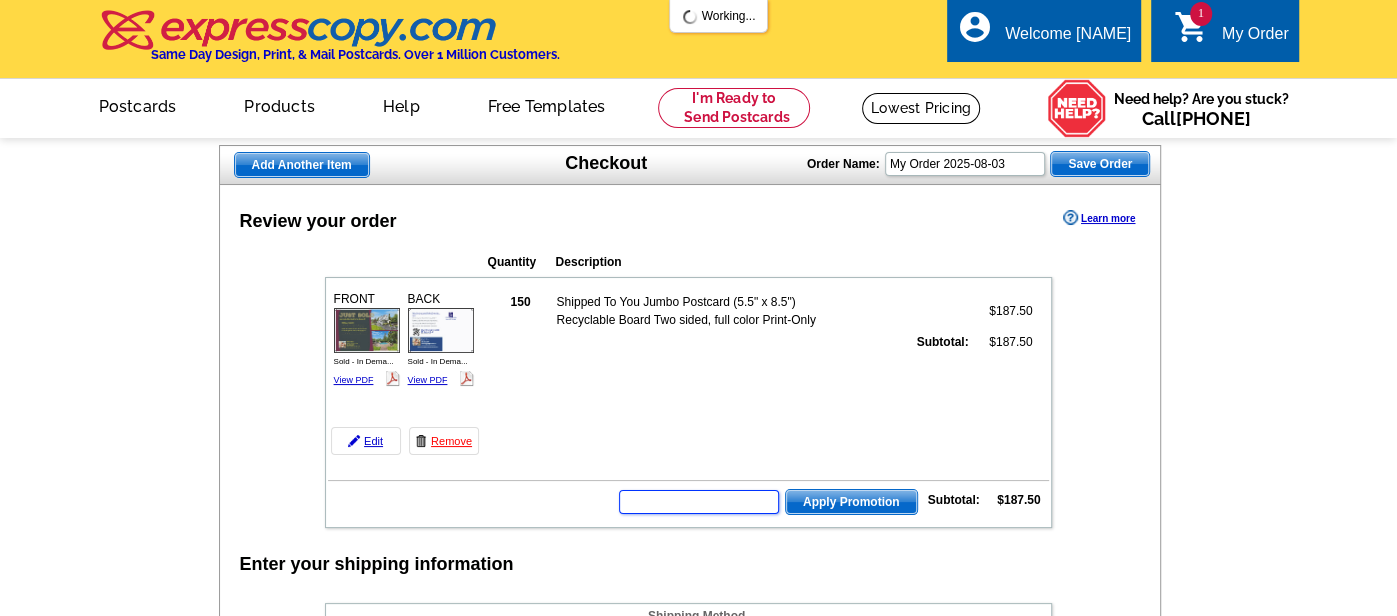 click at bounding box center (699, 502) 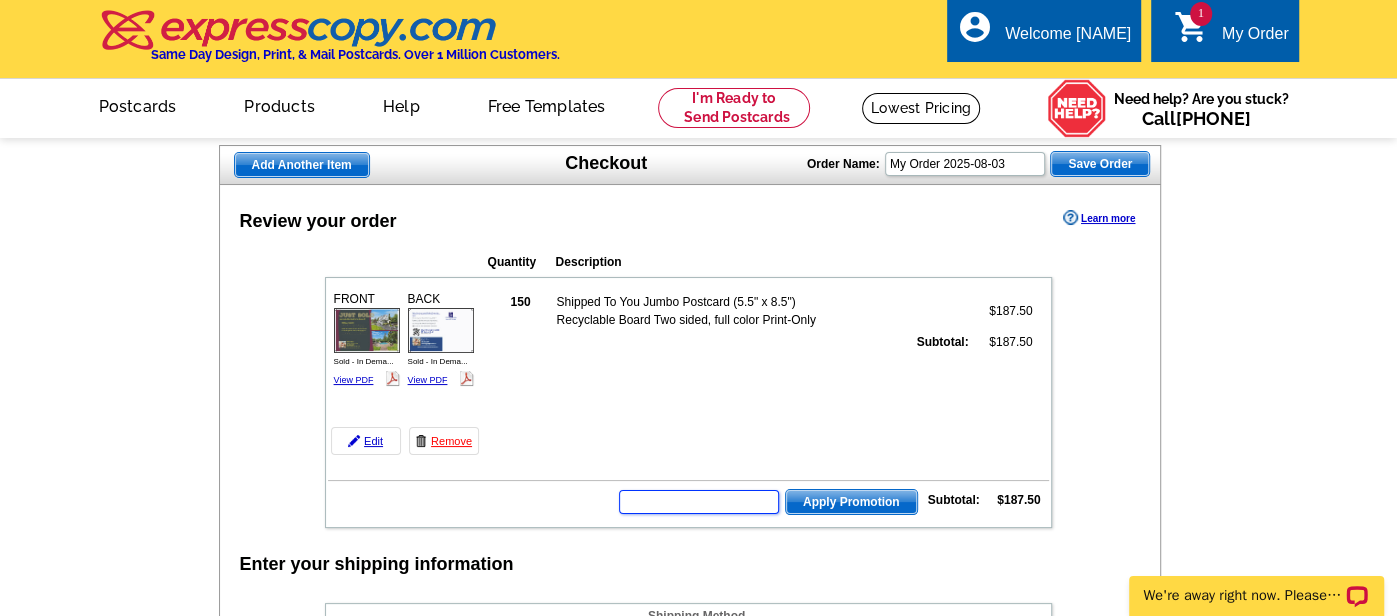 scroll, scrollTop: 0, scrollLeft: 0, axis: both 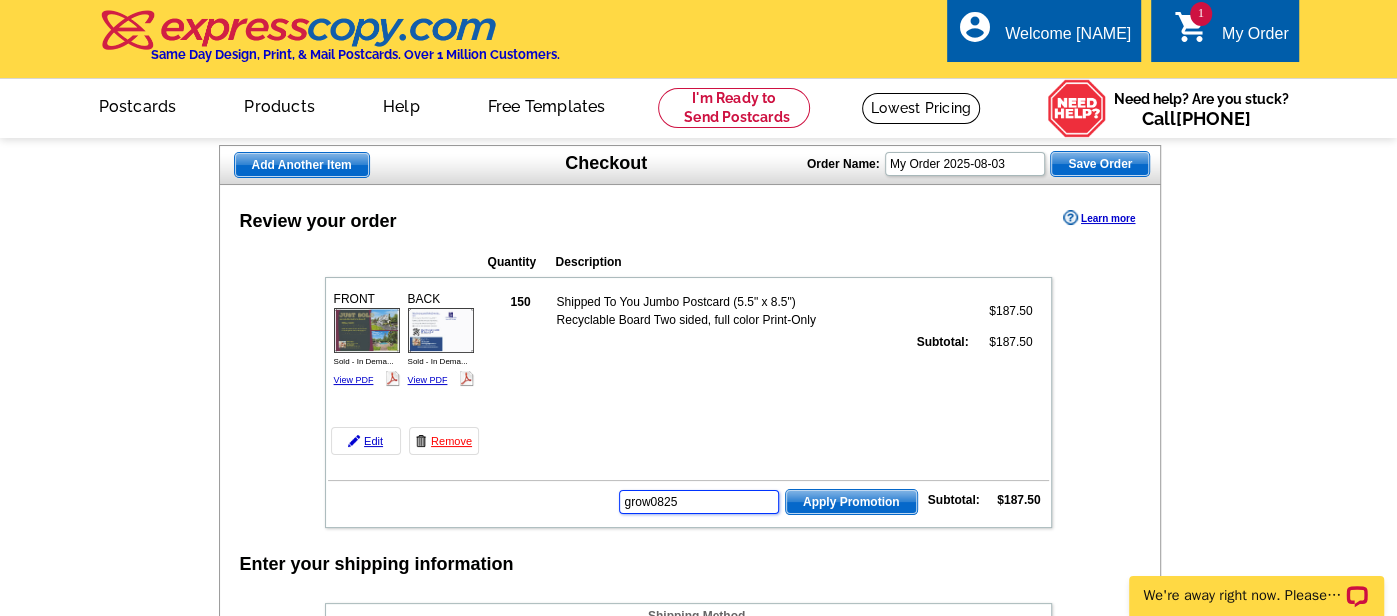 type on "grow0825" 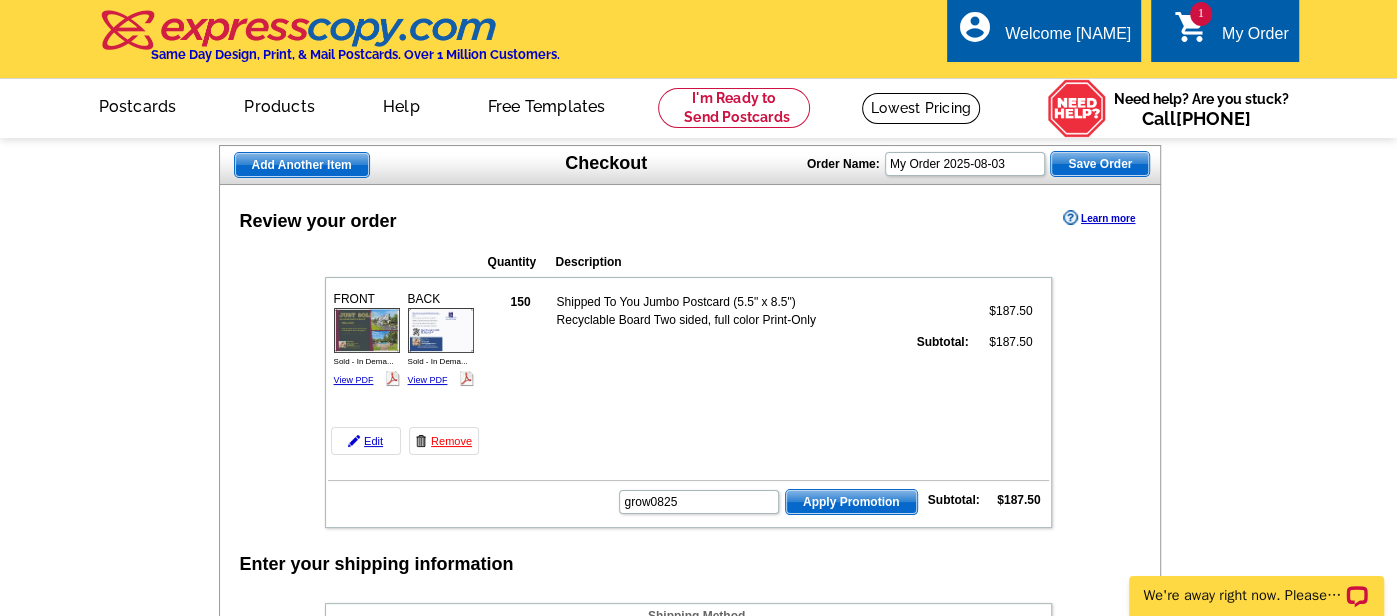 click on "Apply Promotion" at bounding box center [851, 502] 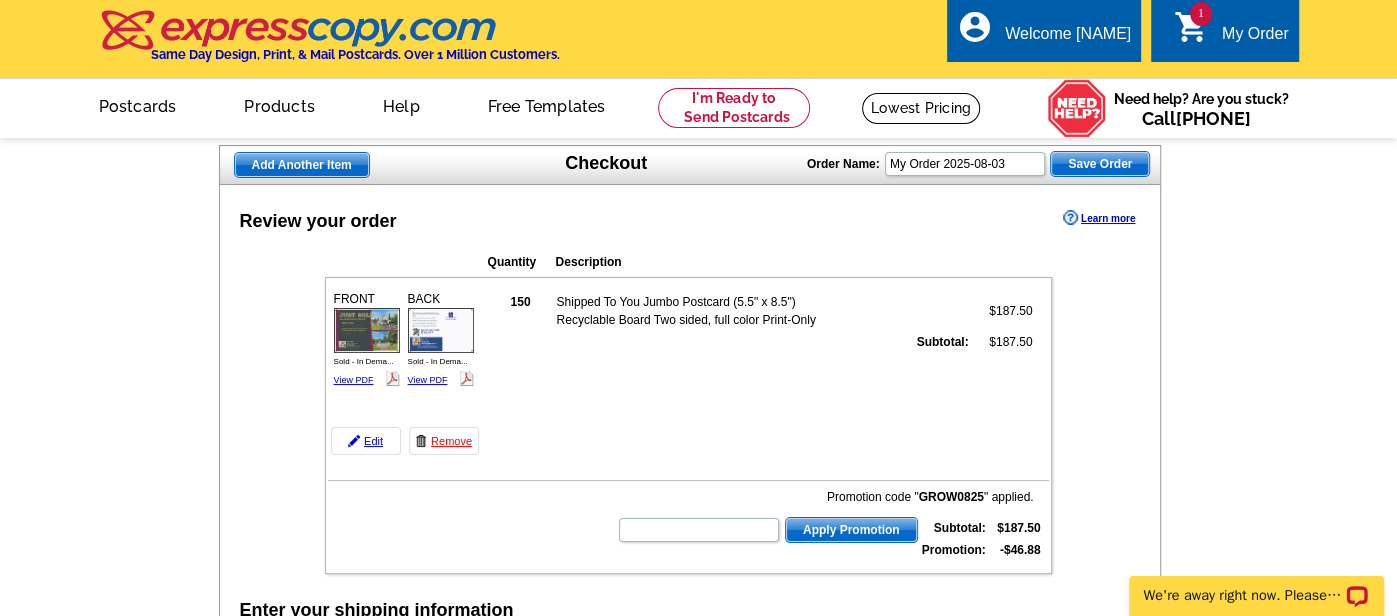 click at bounding box center [698, 2251] 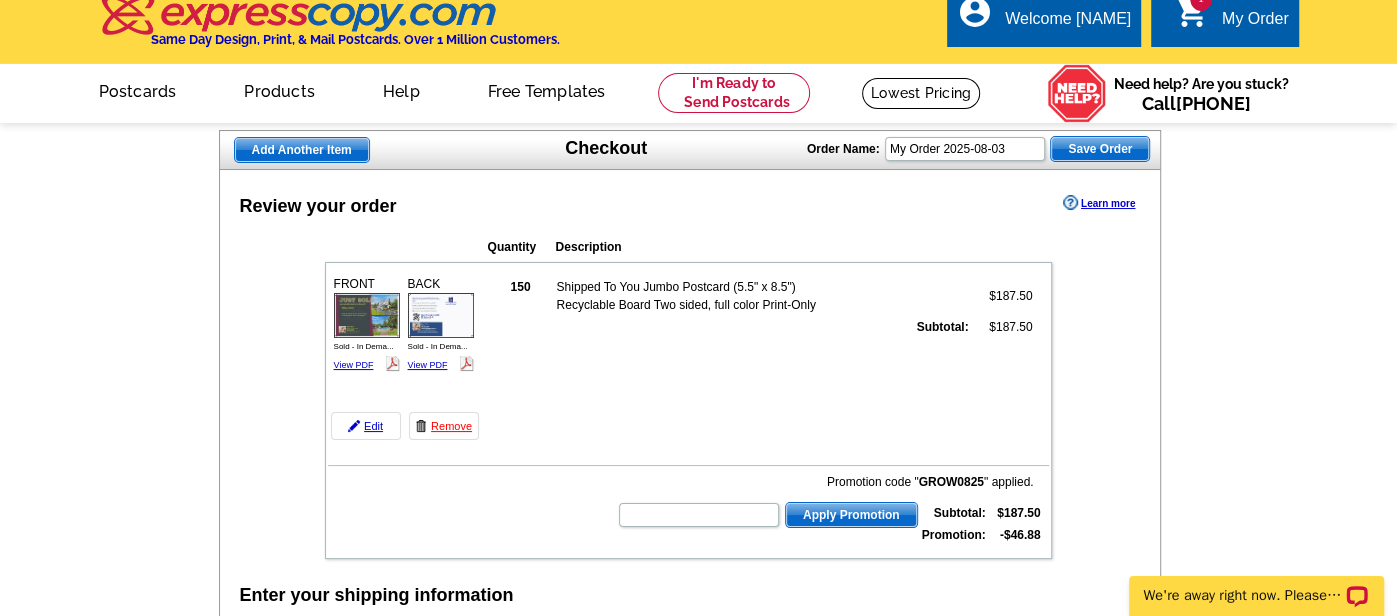 scroll, scrollTop: 0, scrollLeft: 0, axis: both 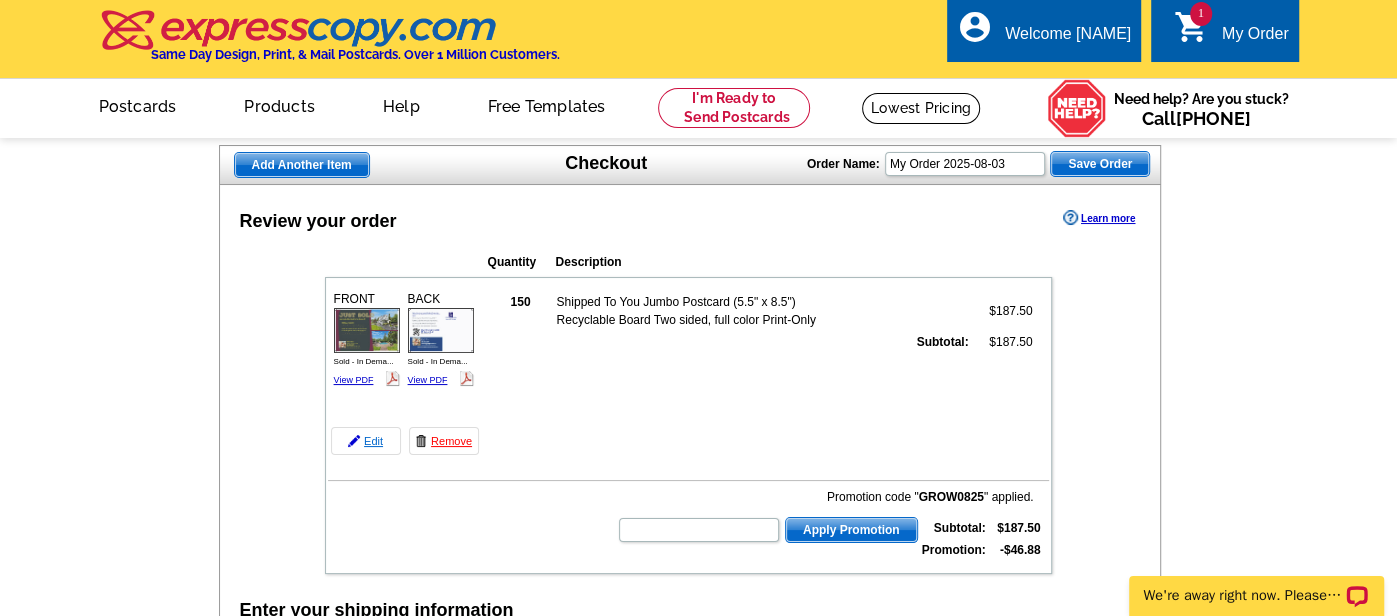 click on "Edit" at bounding box center (366, 441) 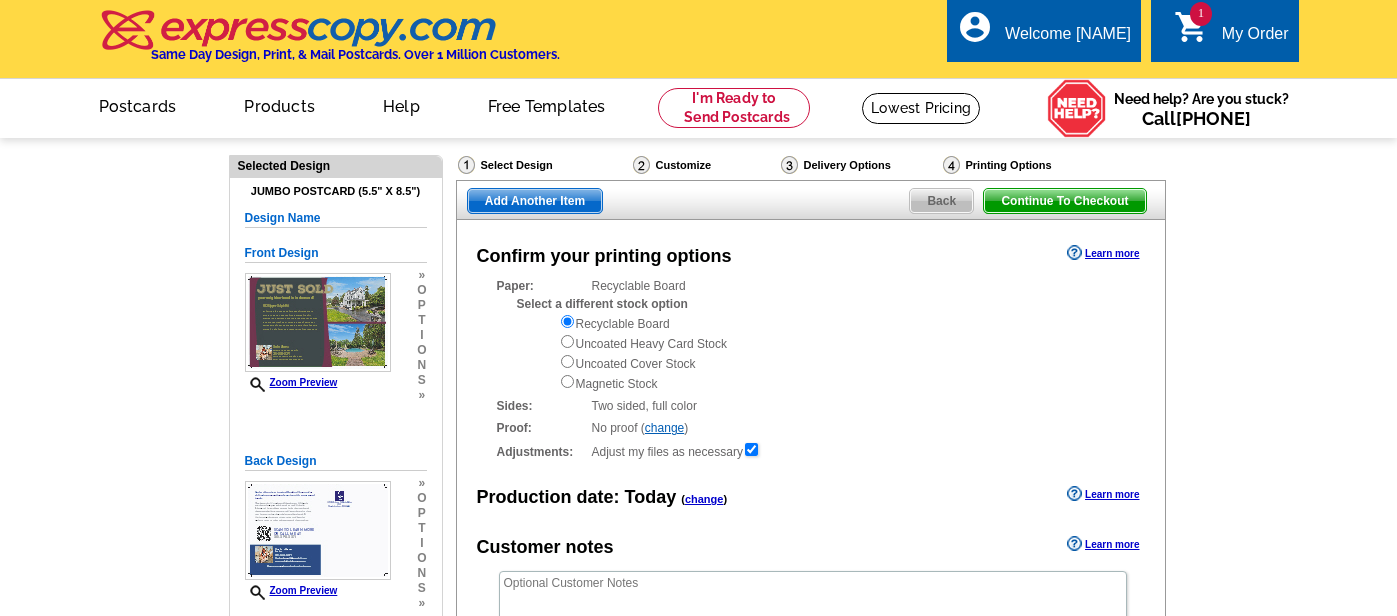 scroll, scrollTop: 0, scrollLeft: 0, axis: both 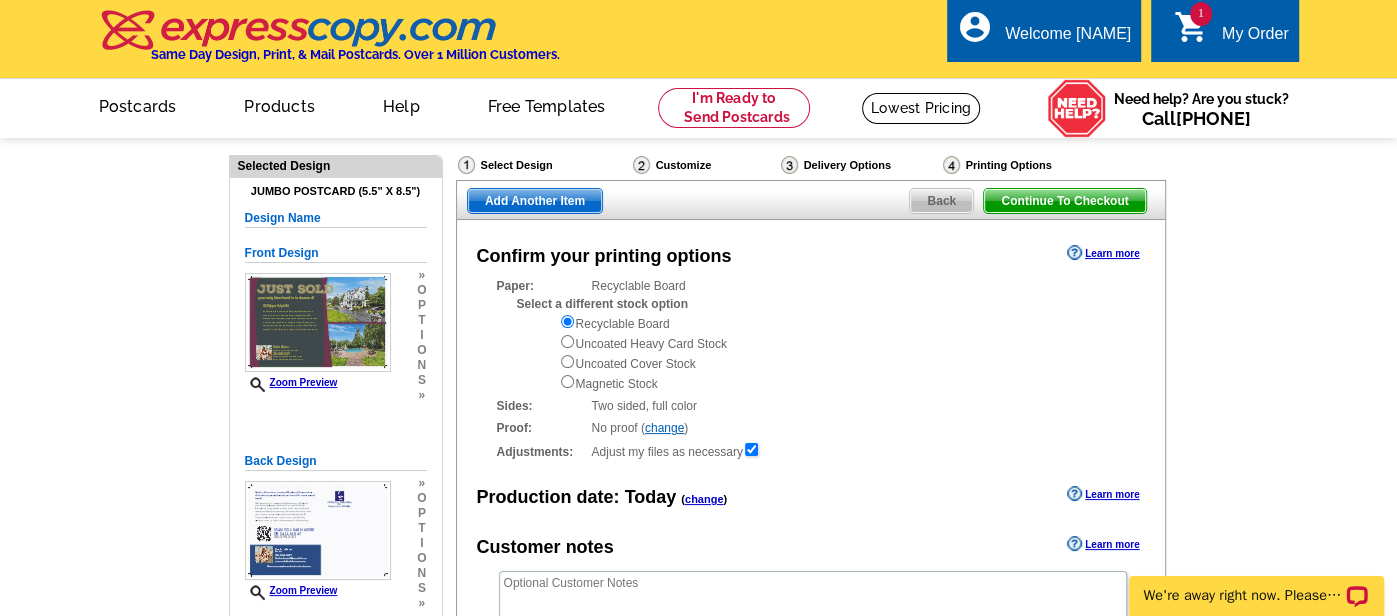 click on "Delivery Options" at bounding box center [860, 167] 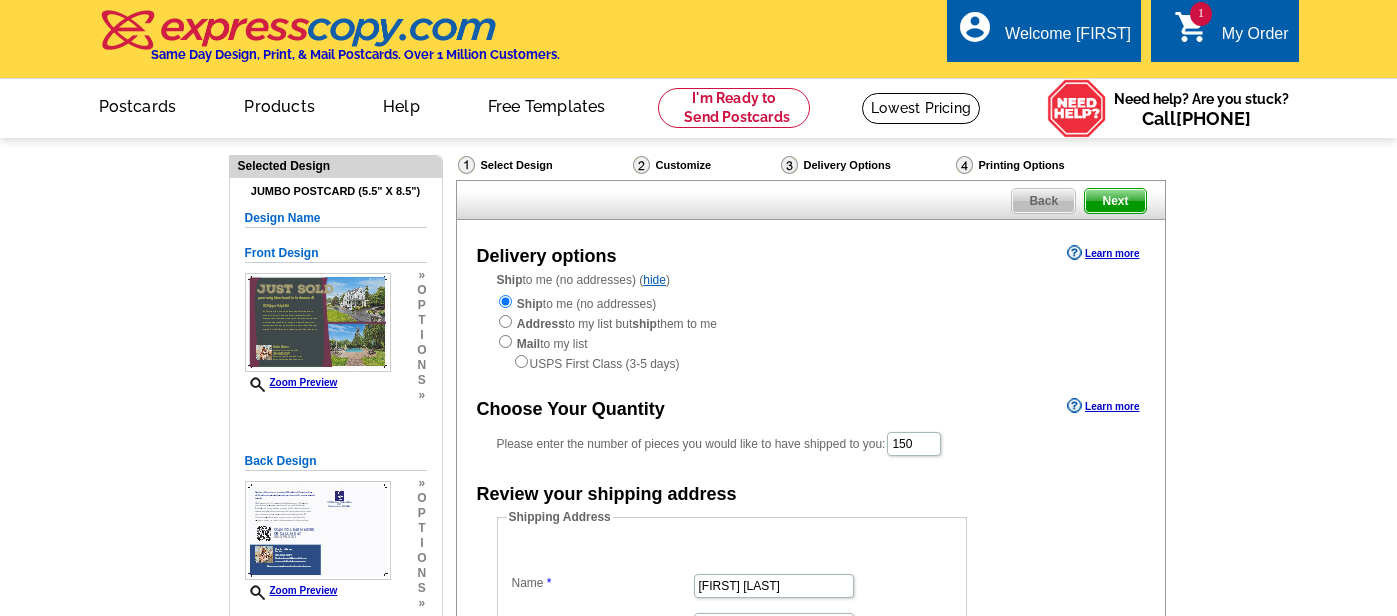 scroll, scrollTop: 0, scrollLeft: 0, axis: both 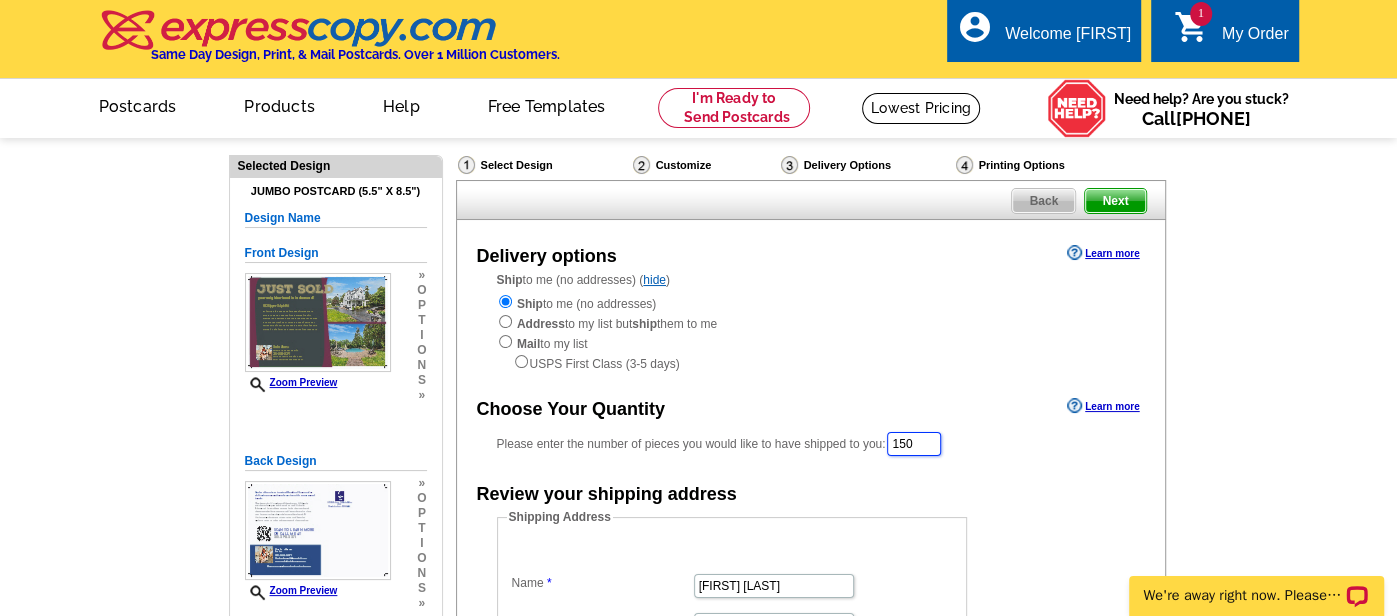 click on "150" at bounding box center [914, 444] 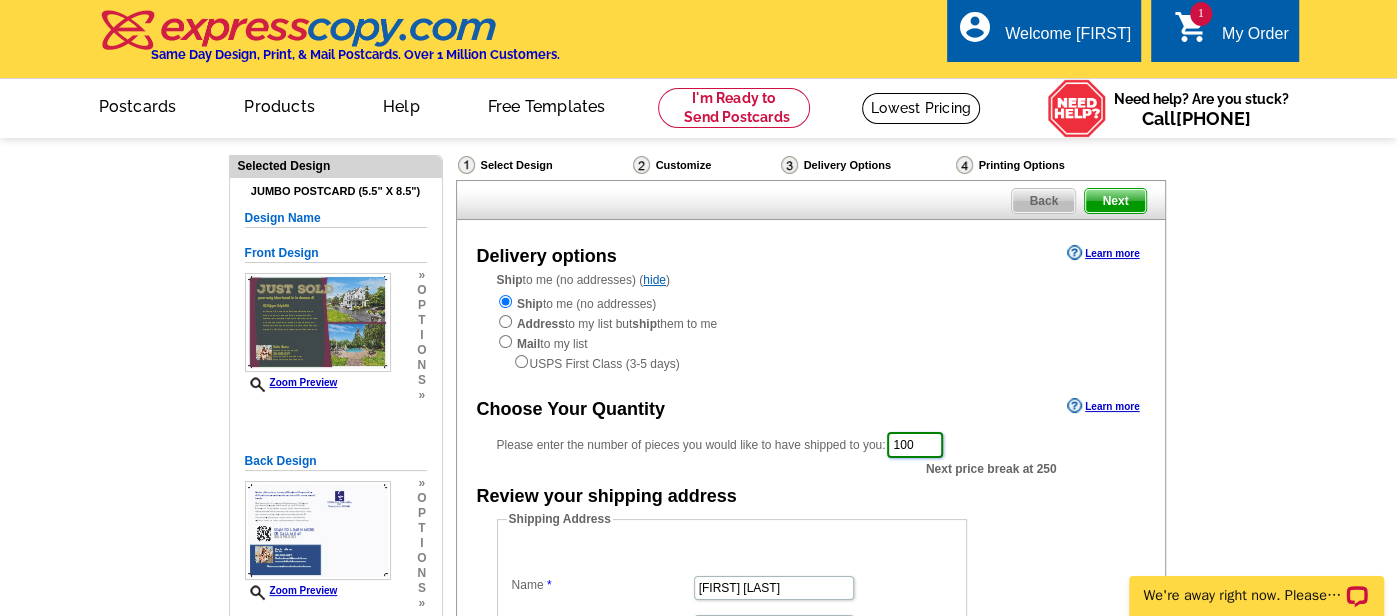 type on "100" 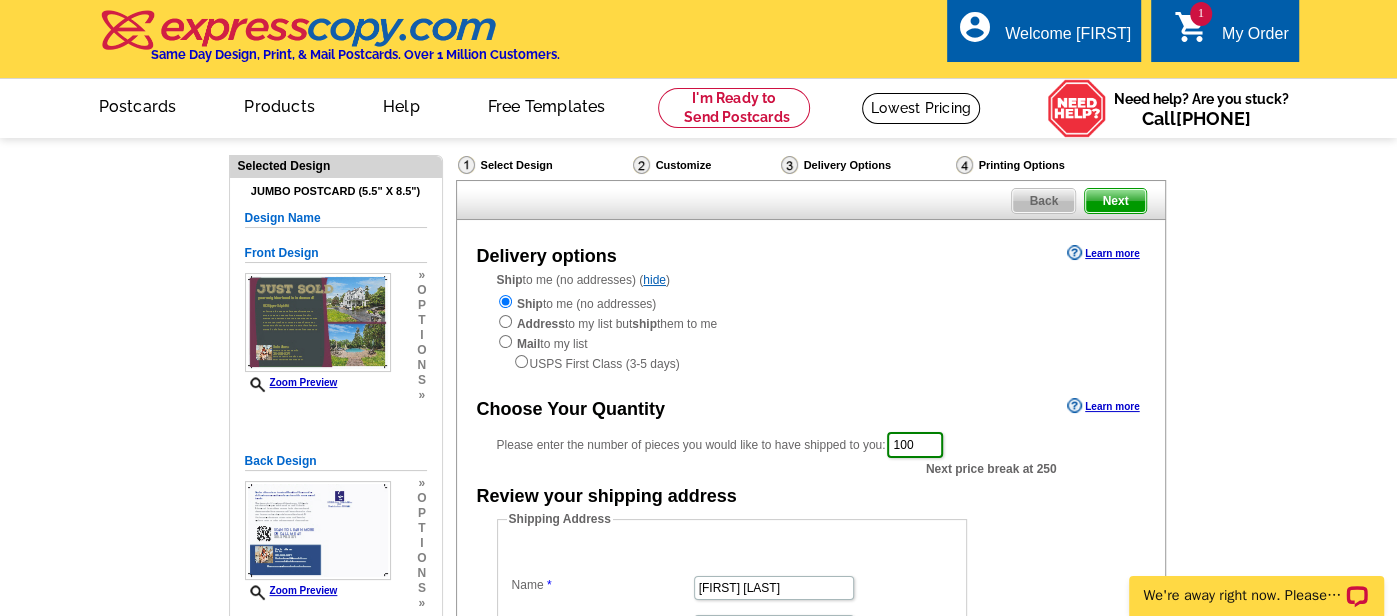 click on "Need Help? call 800-260-5887,  chat  with support, or have our designers make something custom just for you!
Got it, no need for the selection guide next time.
Show Results
Selected Design
Jumbo Postcard (5.5" x 8.5")
Design Name
Front Design
Zoom Preview
»
o
p
t
i
o
n
s
»
» o" at bounding box center [698, 607] 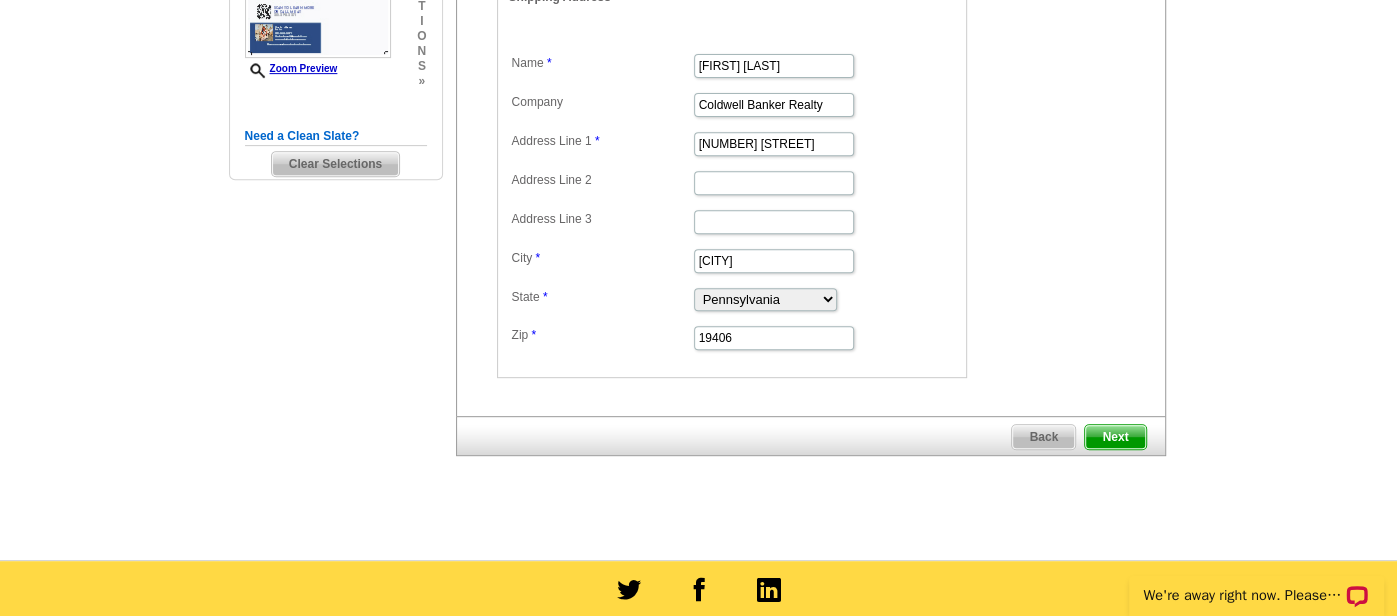 scroll, scrollTop: 525, scrollLeft: 0, axis: vertical 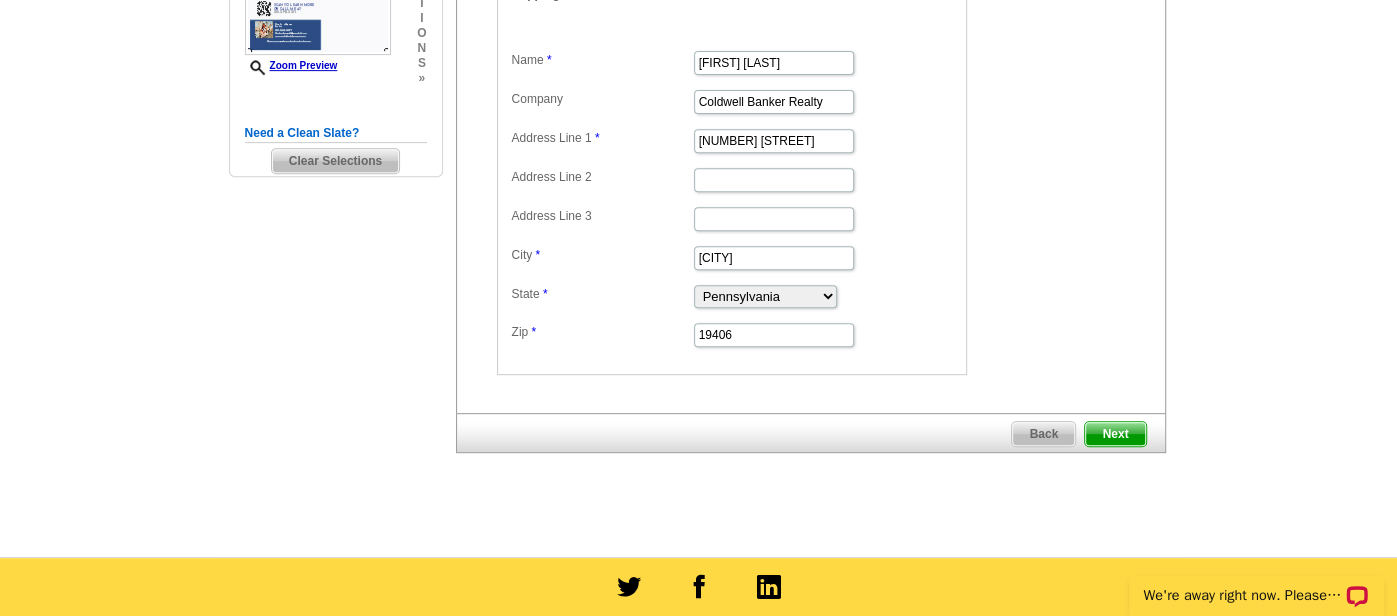 click on "Next" at bounding box center [1115, 434] 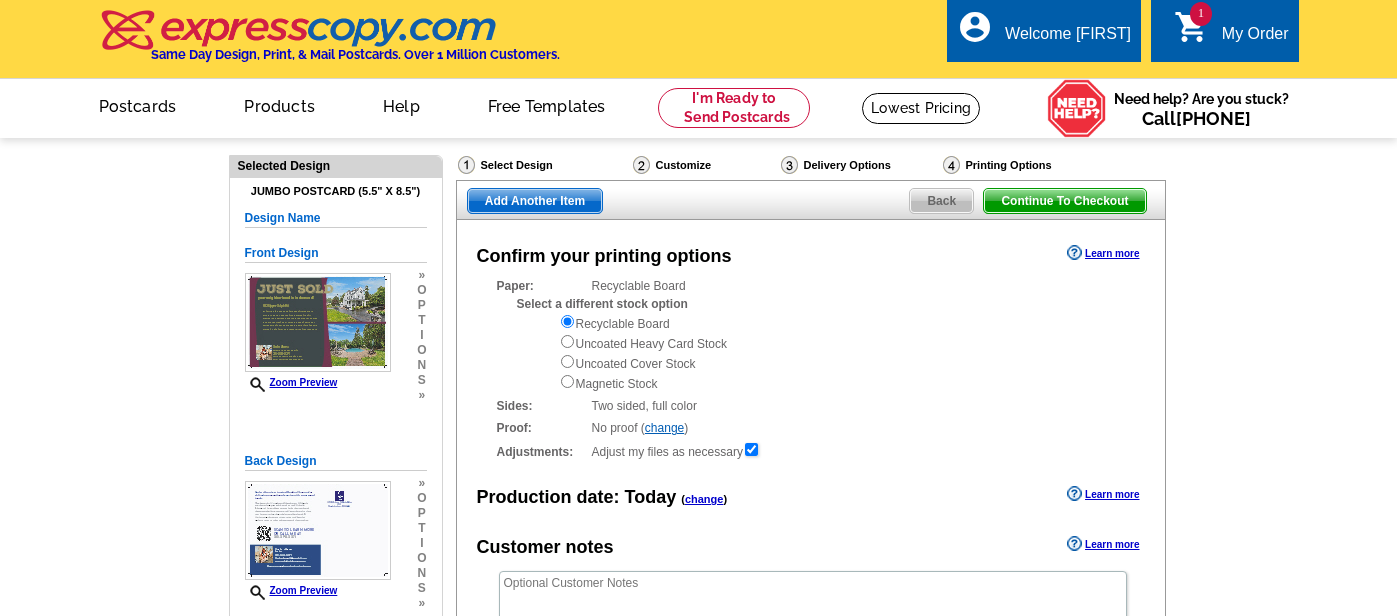 scroll, scrollTop: 0, scrollLeft: 0, axis: both 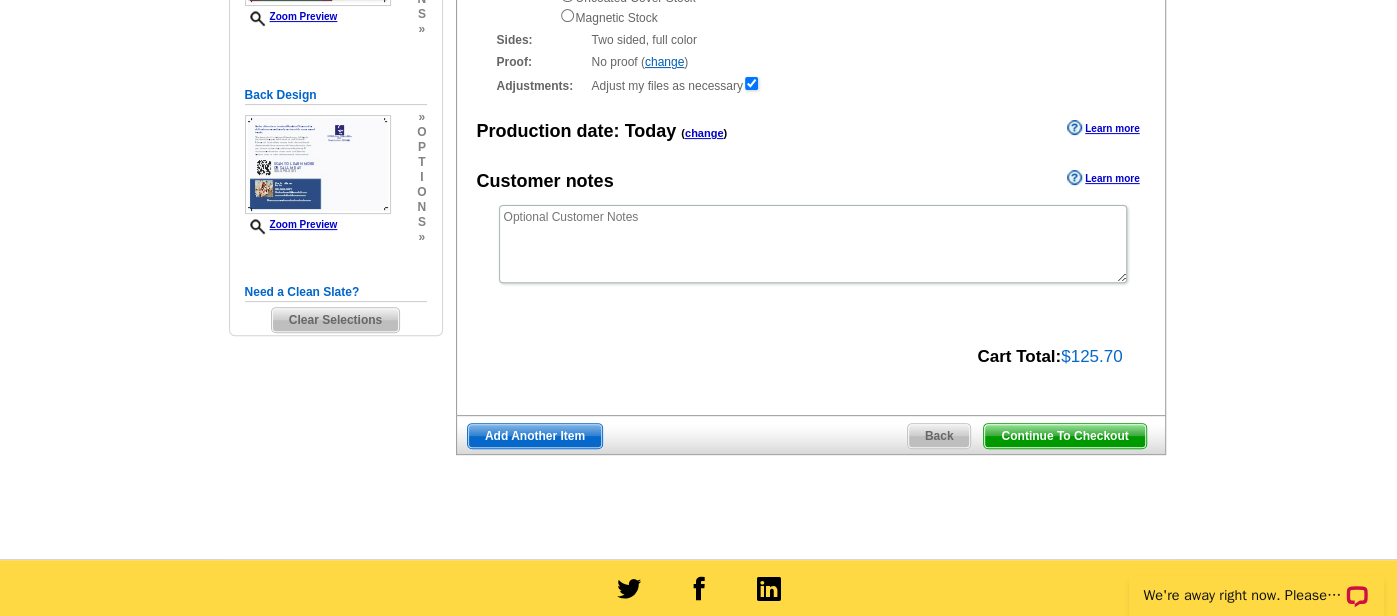 click on "Continue To Checkout" at bounding box center (1064, 436) 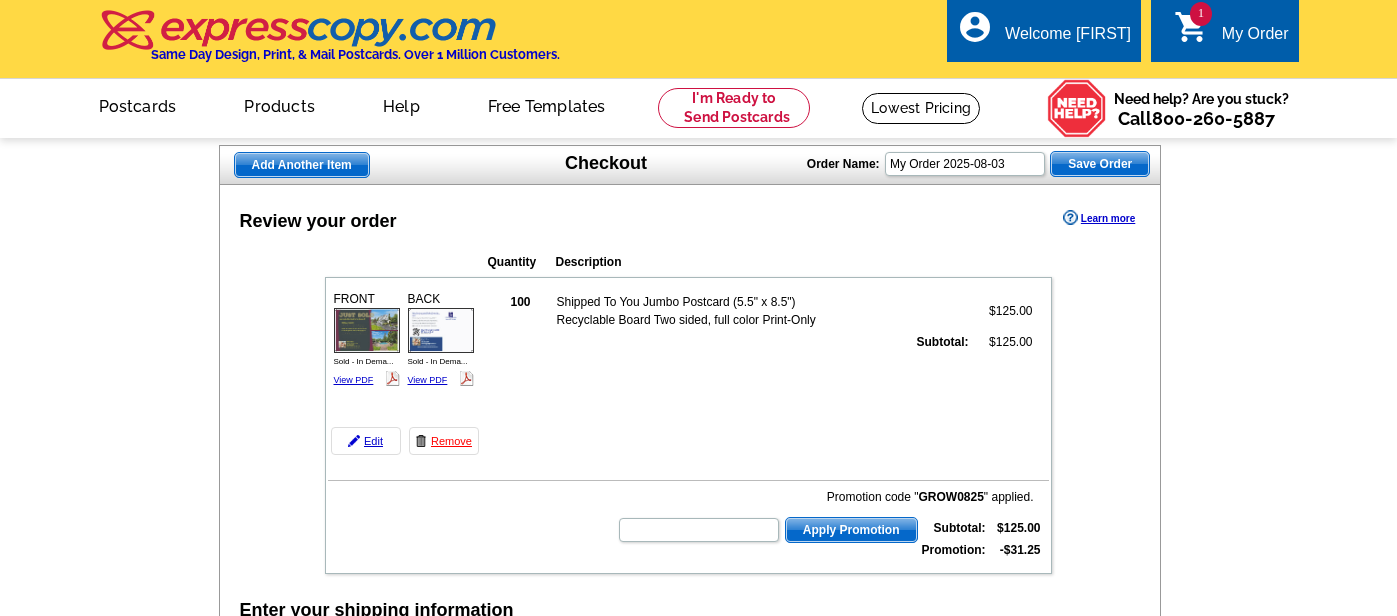 scroll, scrollTop: 0, scrollLeft: 0, axis: both 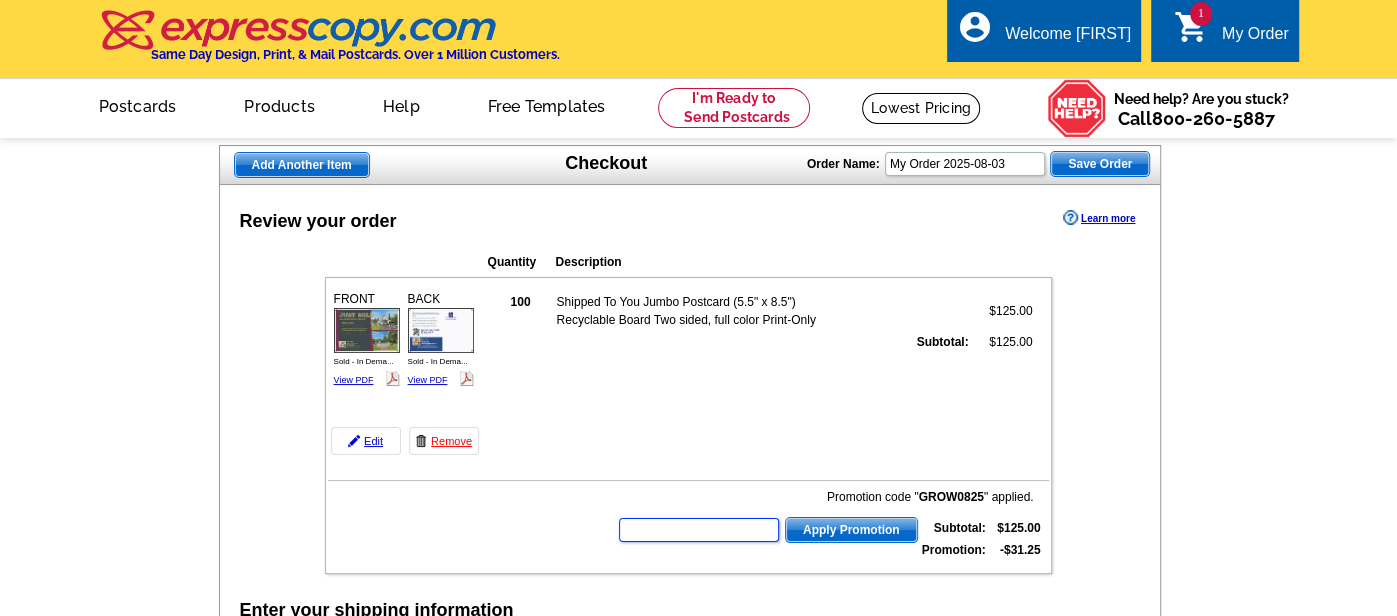 click at bounding box center (699, 530) 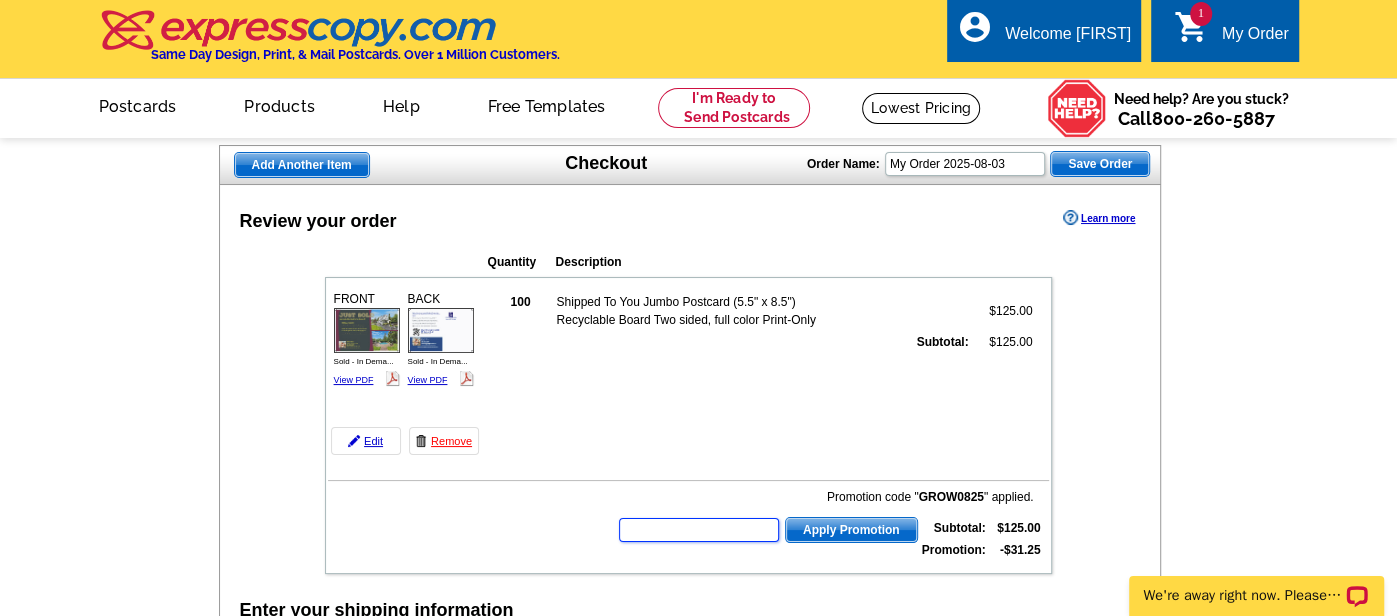 scroll, scrollTop: 0, scrollLeft: 0, axis: both 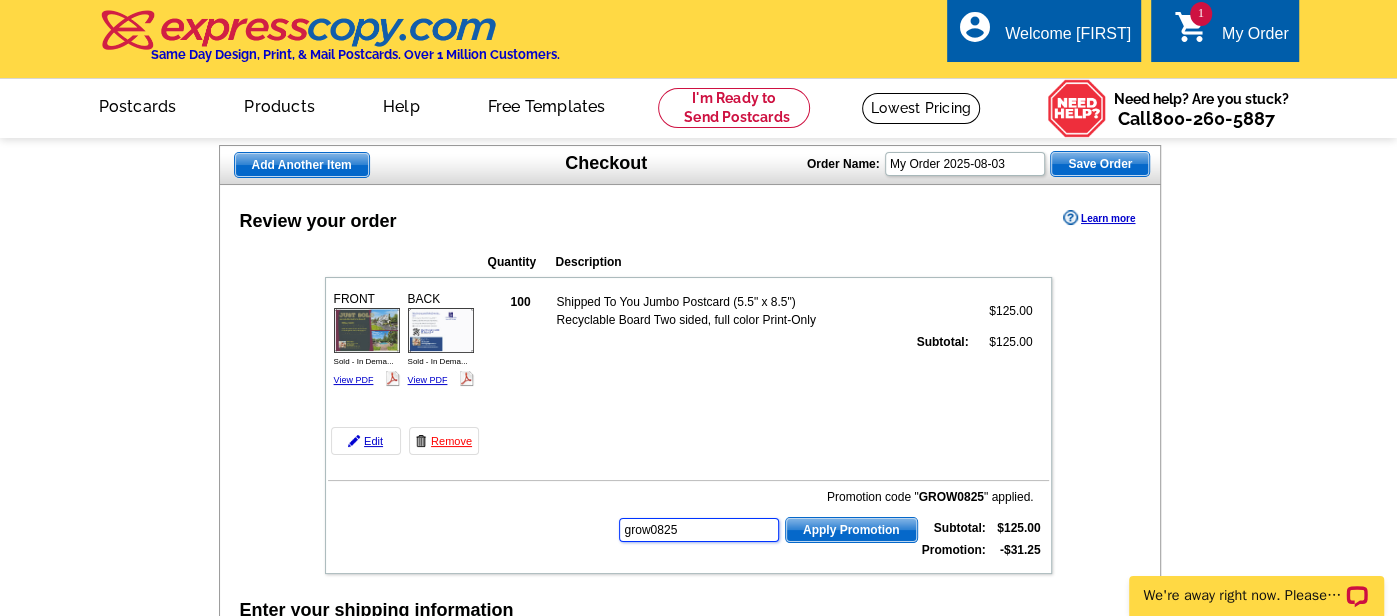 type on "grow0825" 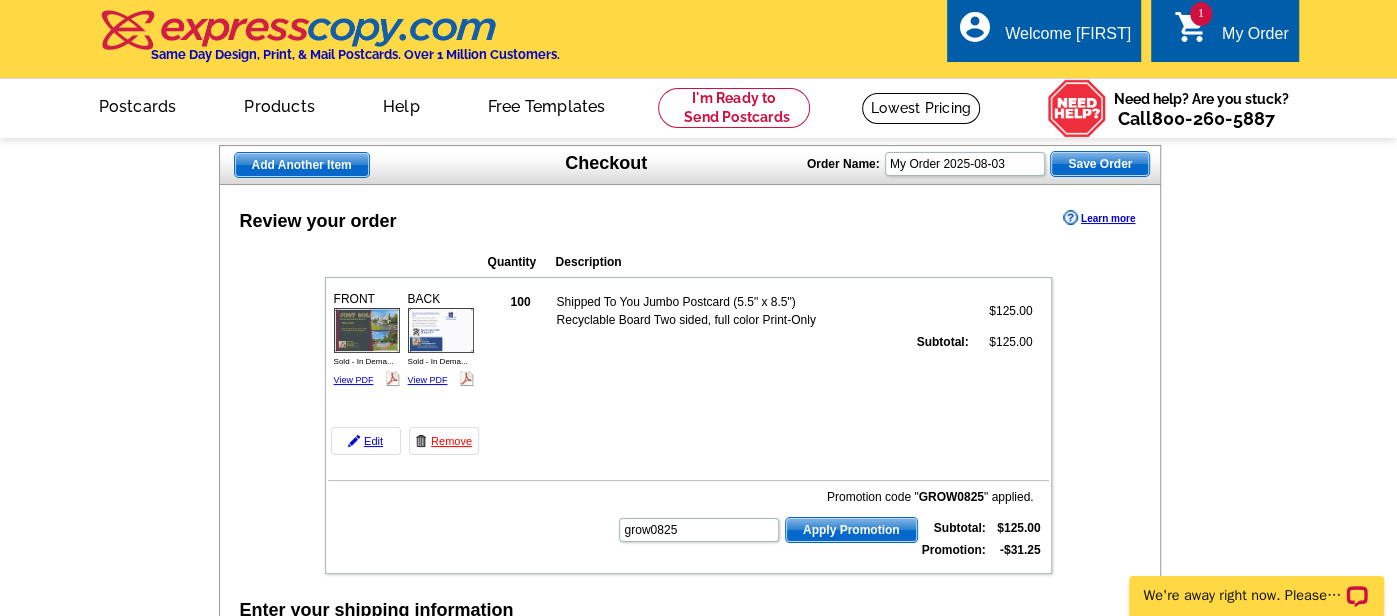 click on "Apply Promotion" at bounding box center (851, 530) 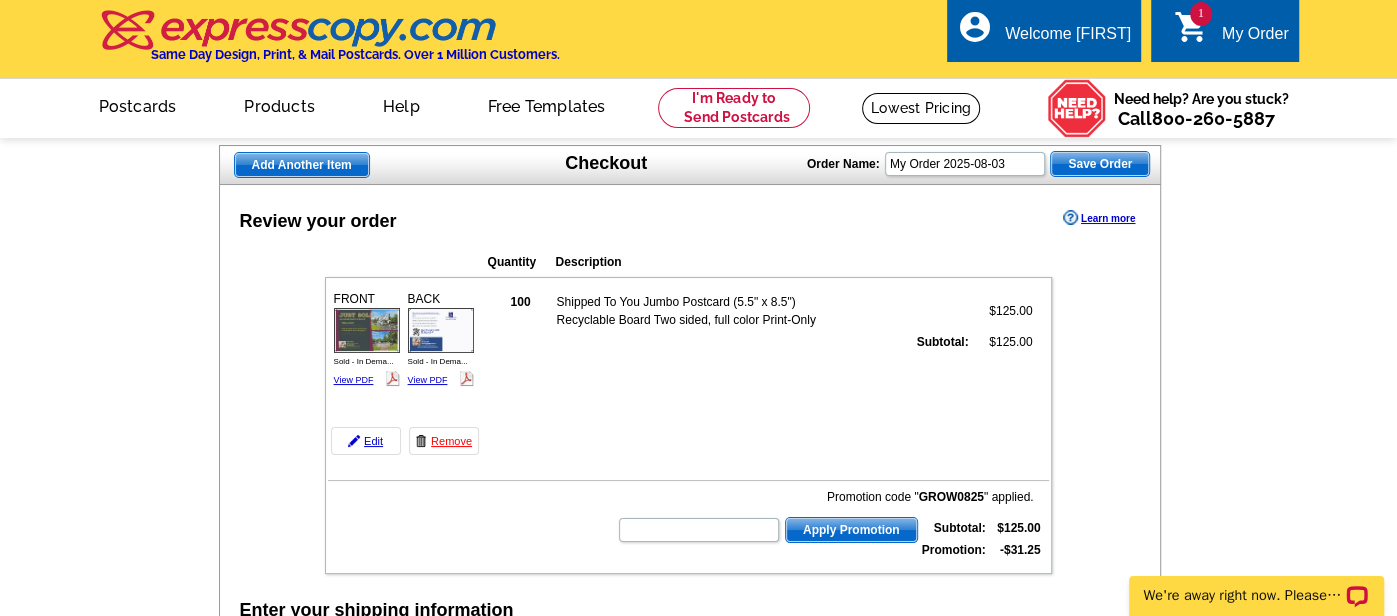 click at bounding box center [698, 2251] 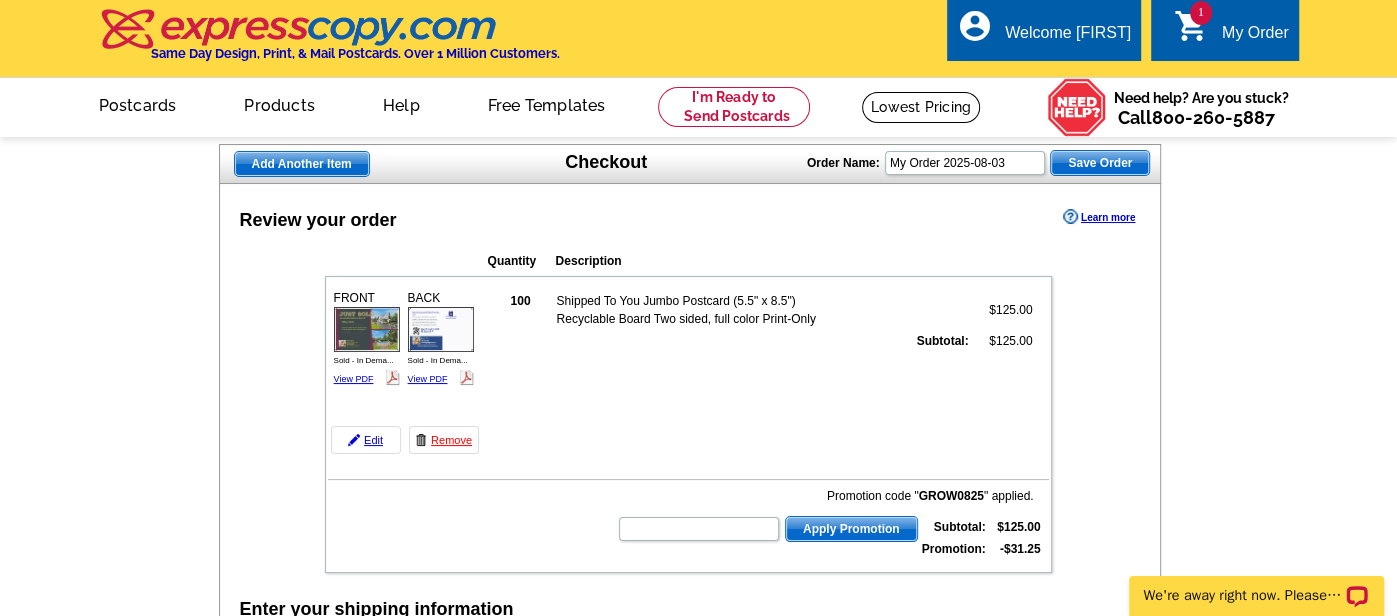 scroll, scrollTop: 5, scrollLeft: 0, axis: vertical 